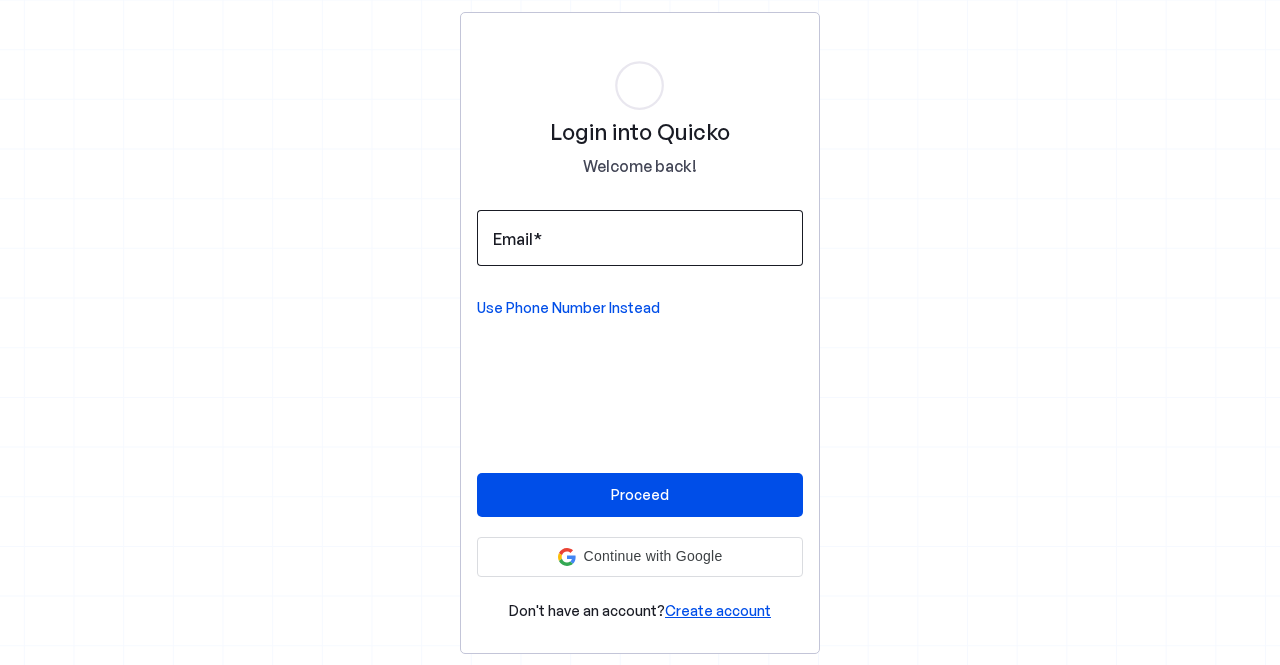 scroll, scrollTop: 0, scrollLeft: 0, axis: both 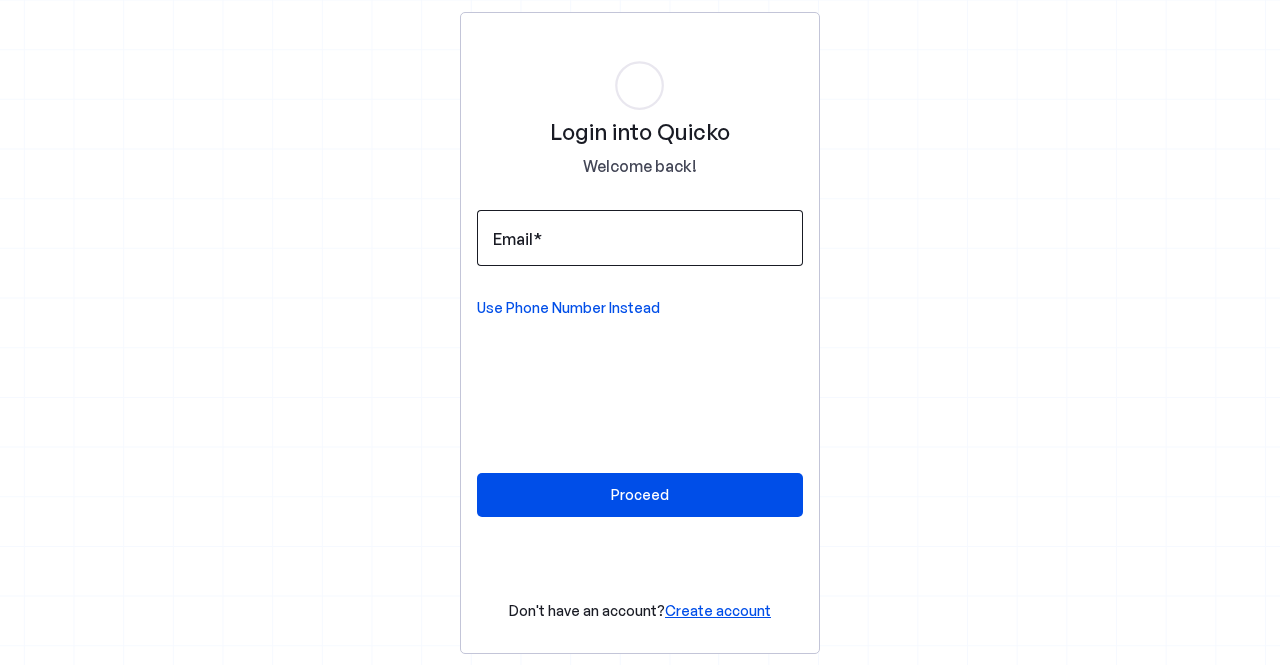 click on "Email" at bounding box center [640, 238] 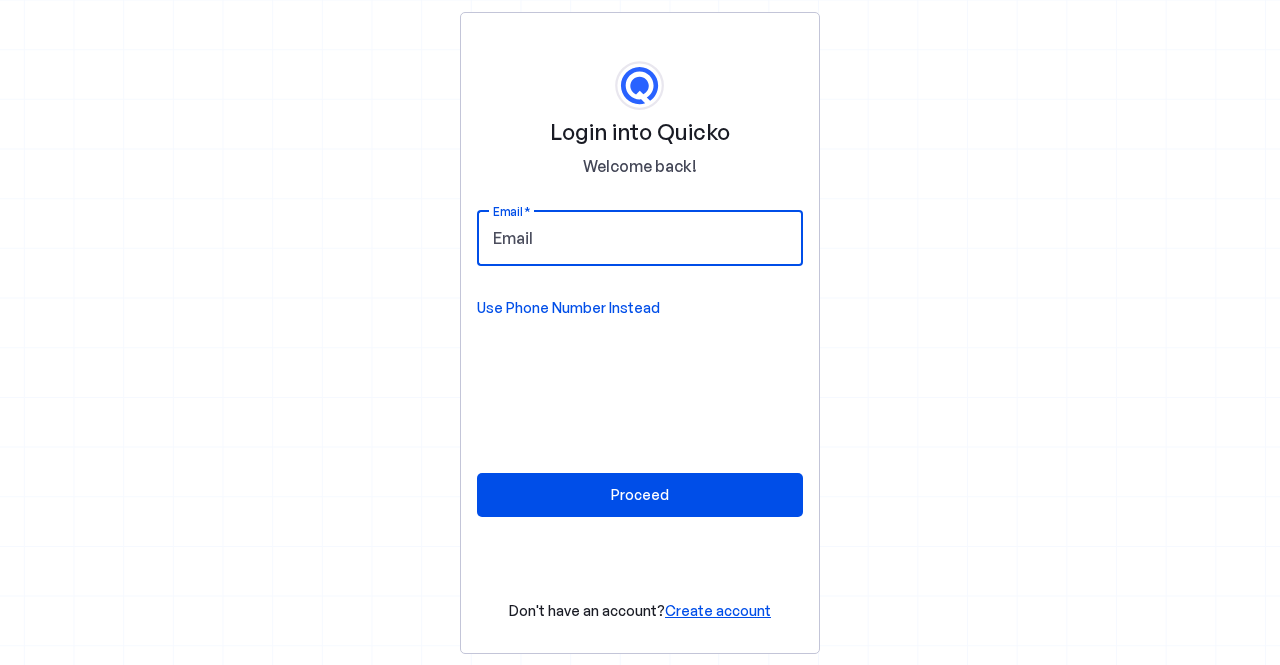 type on "AEJPR1459P" 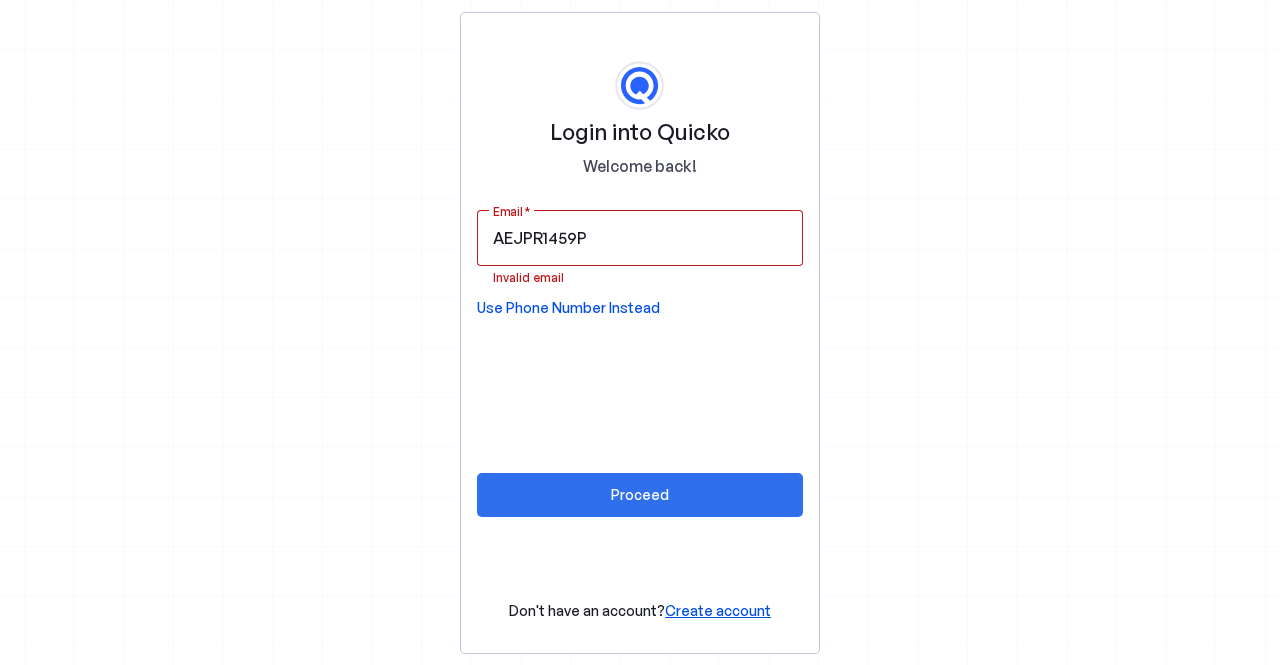click at bounding box center (640, 495) 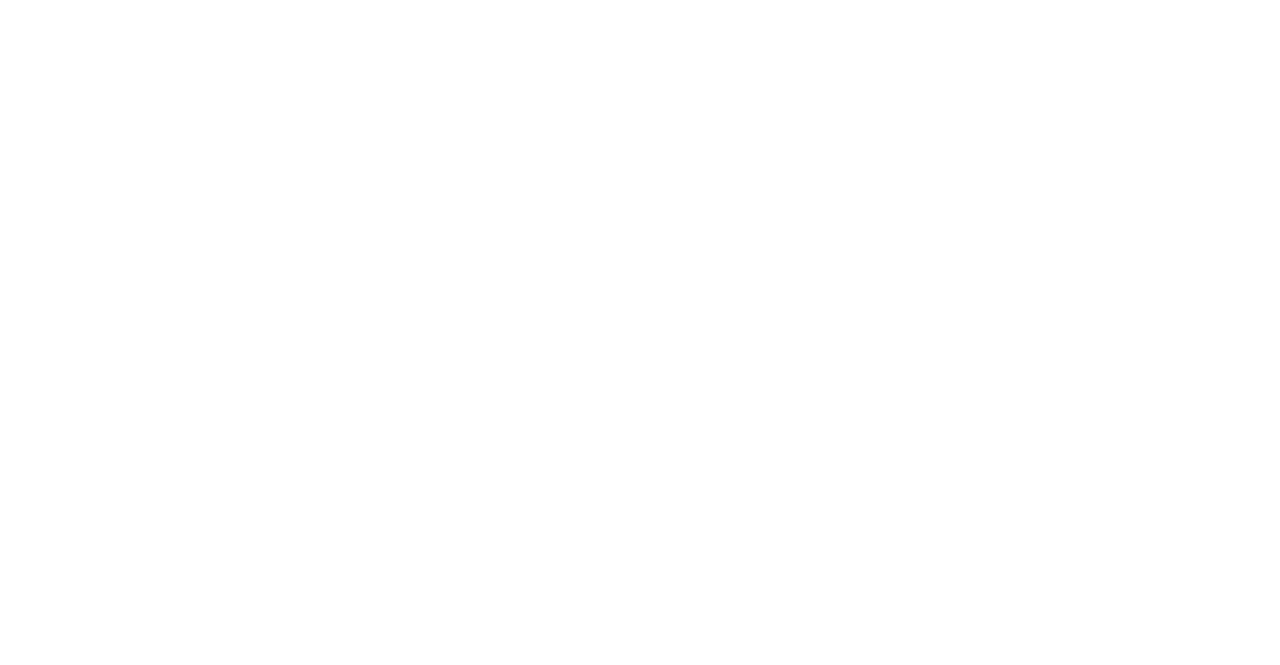 scroll, scrollTop: 0, scrollLeft: 0, axis: both 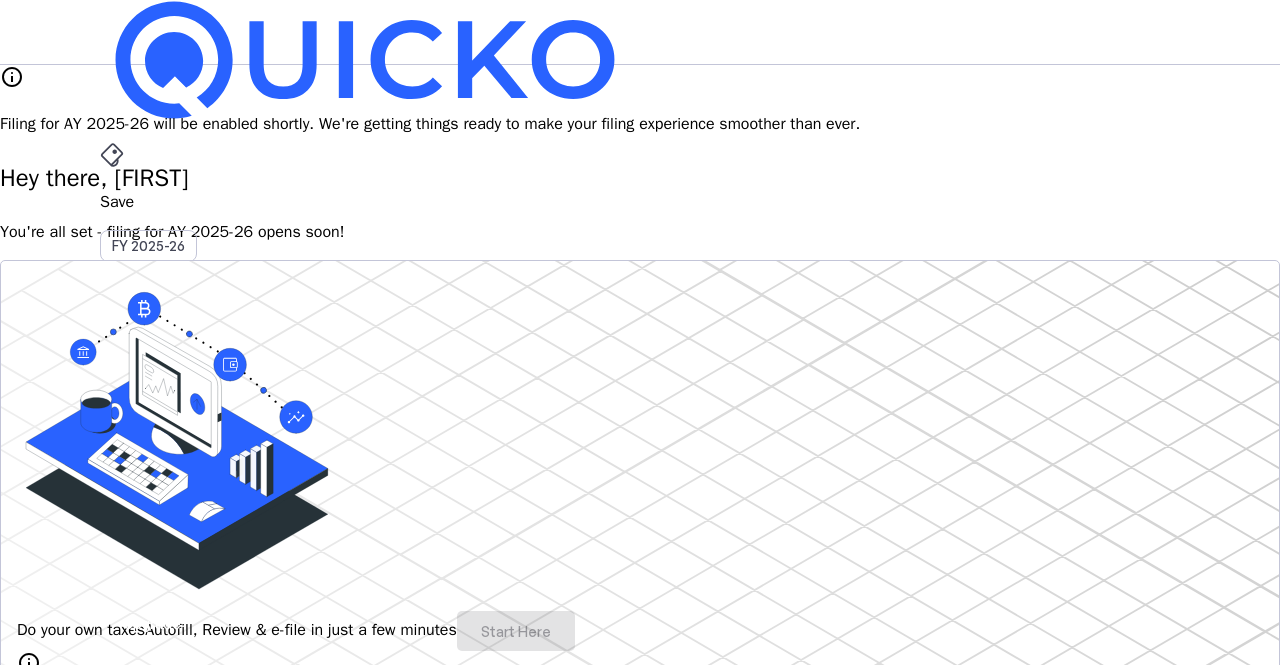 click on "arrow_drop_down" at bounding box center [112, 536] 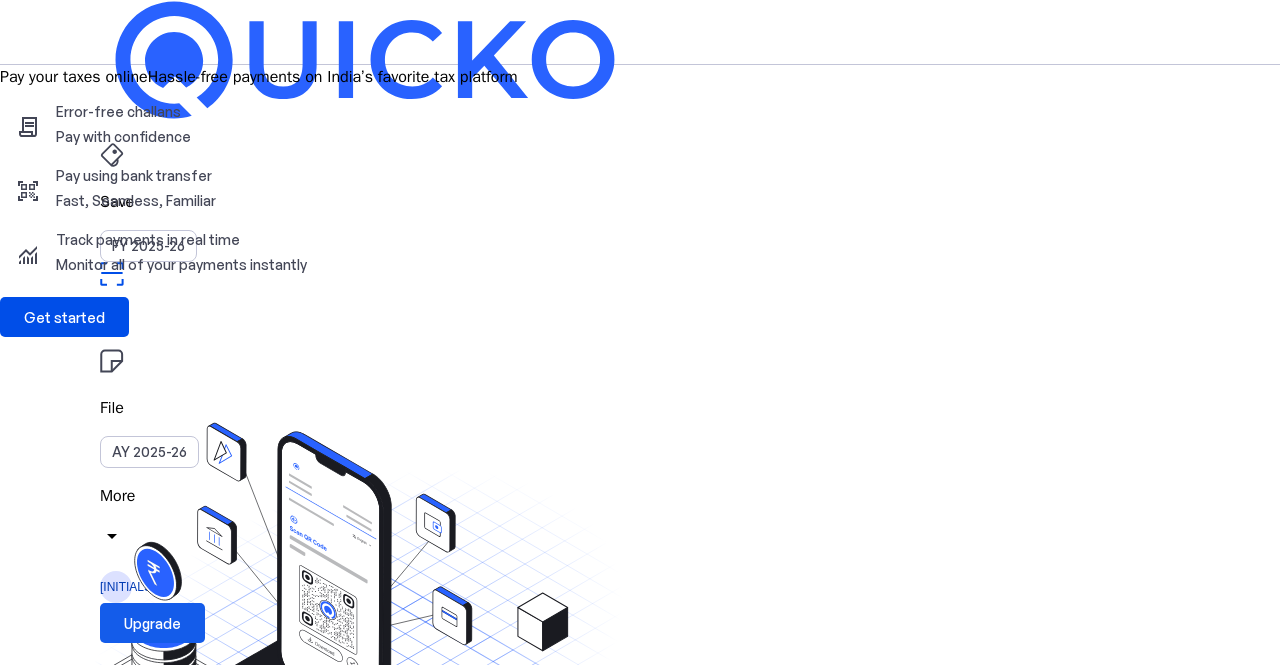 click on "Upgrade" at bounding box center (152, 623) 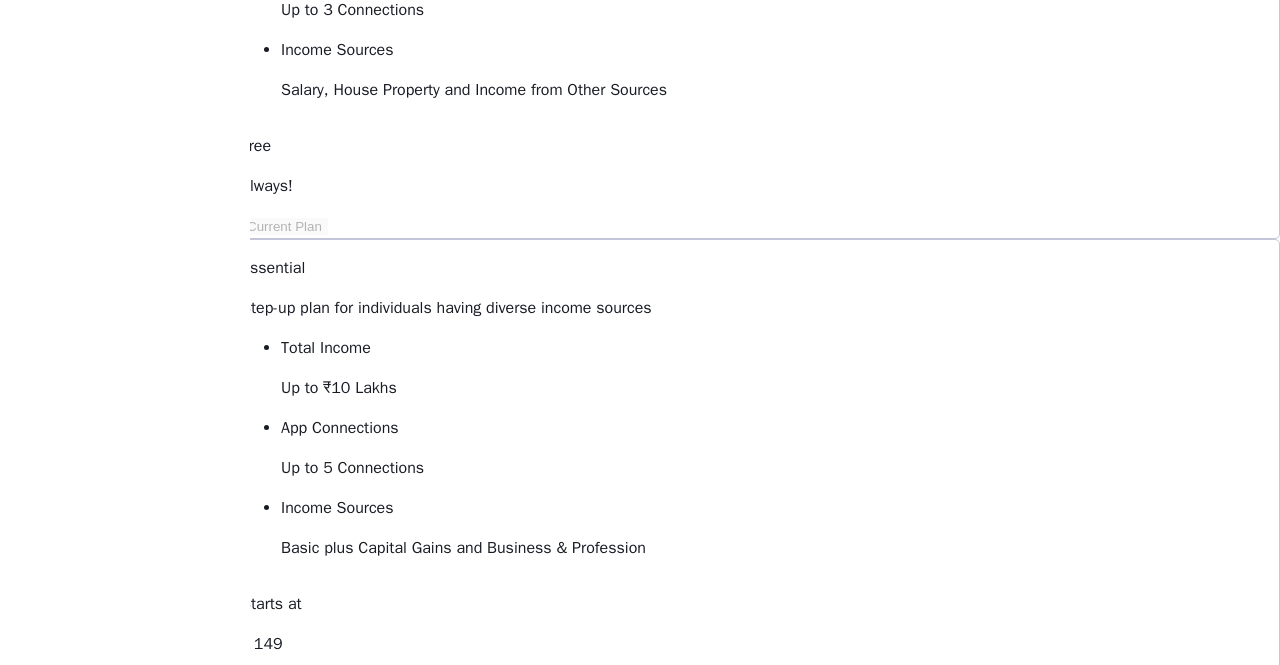 scroll, scrollTop: 400, scrollLeft: 0, axis: vertical 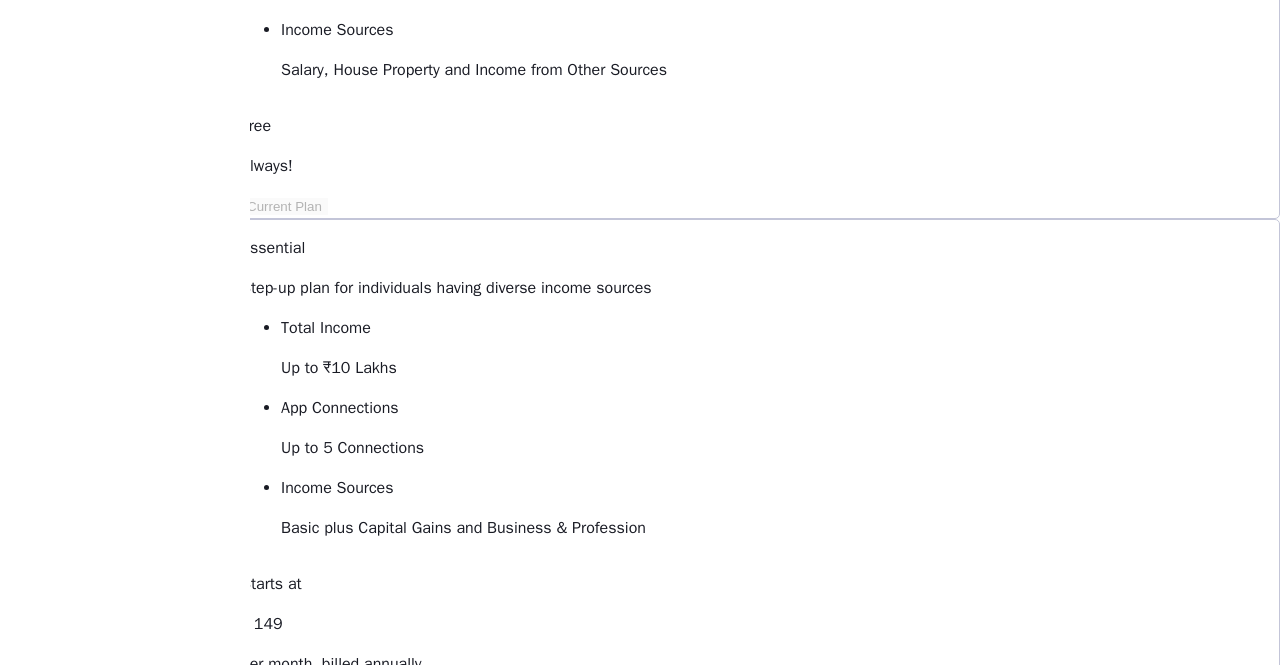 click on "View Comparison" at bounding box center (298, 1307) 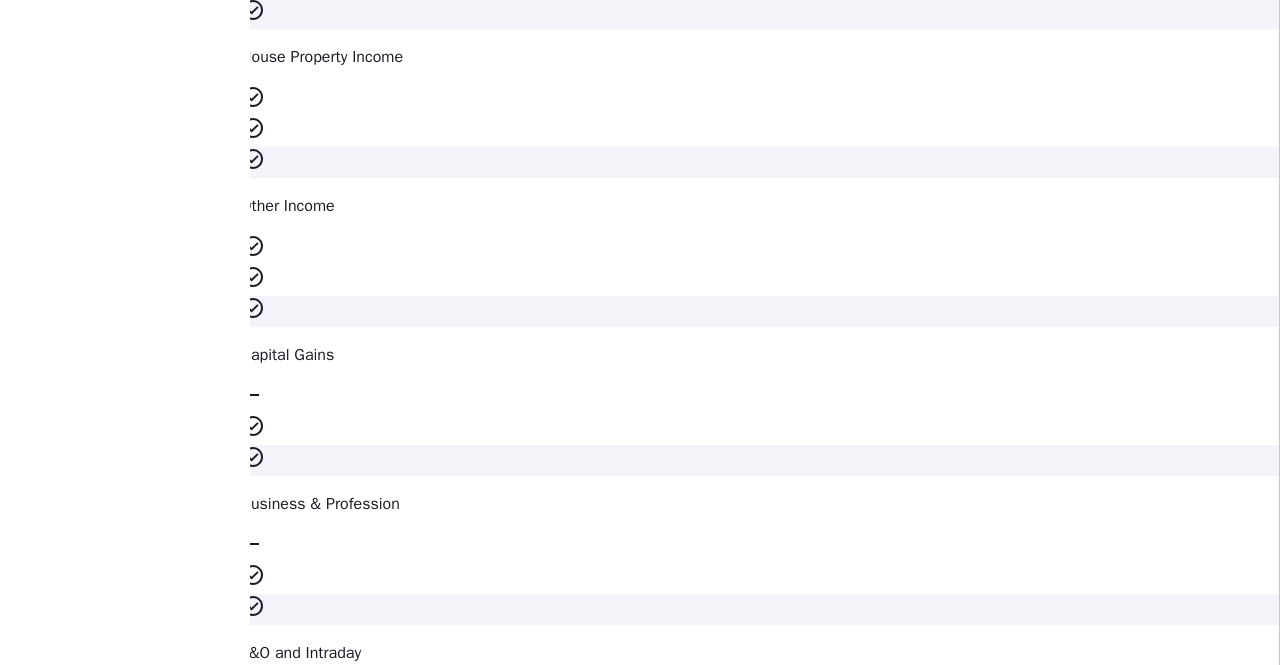 scroll, scrollTop: 3367, scrollLeft: 0, axis: vertical 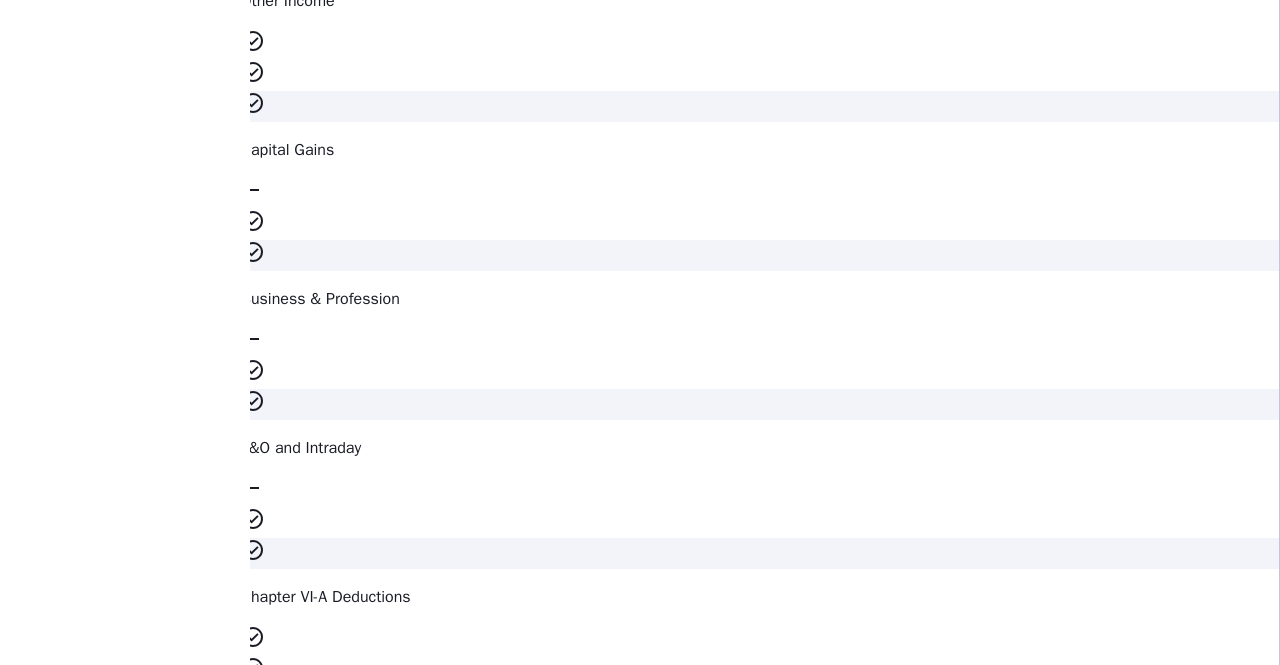 click on "expand_more" at bounding box center [252, 3195] 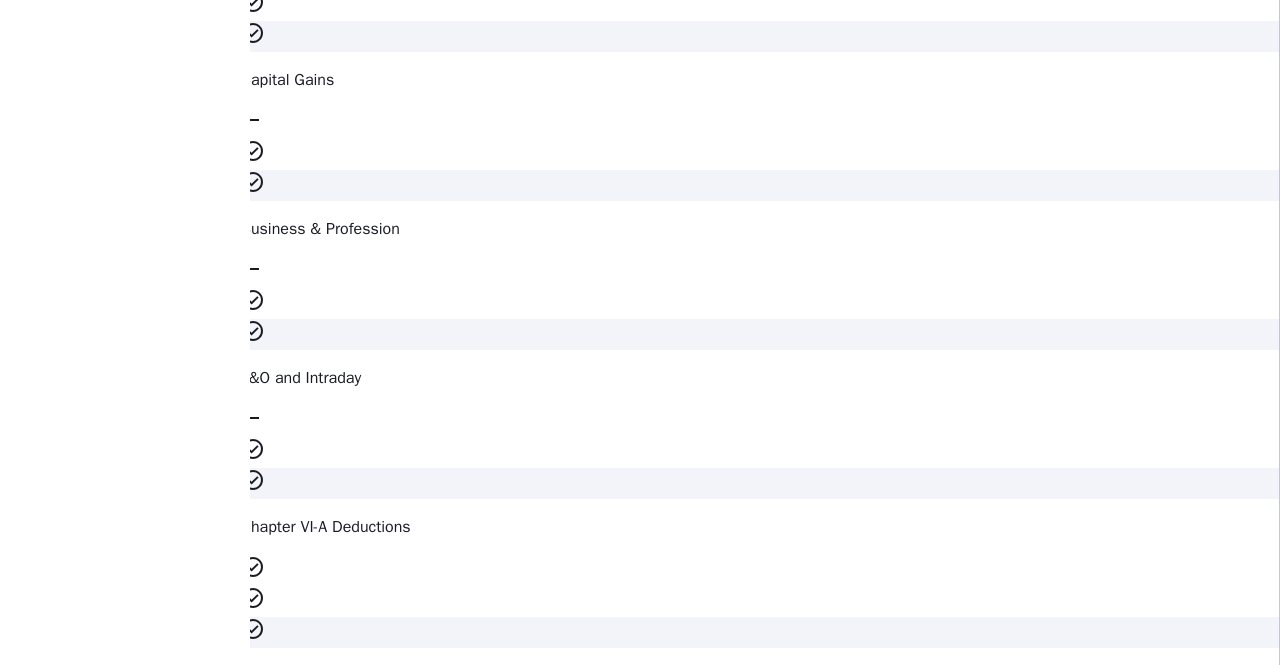 scroll, scrollTop: 3467, scrollLeft: 0, axis: vertical 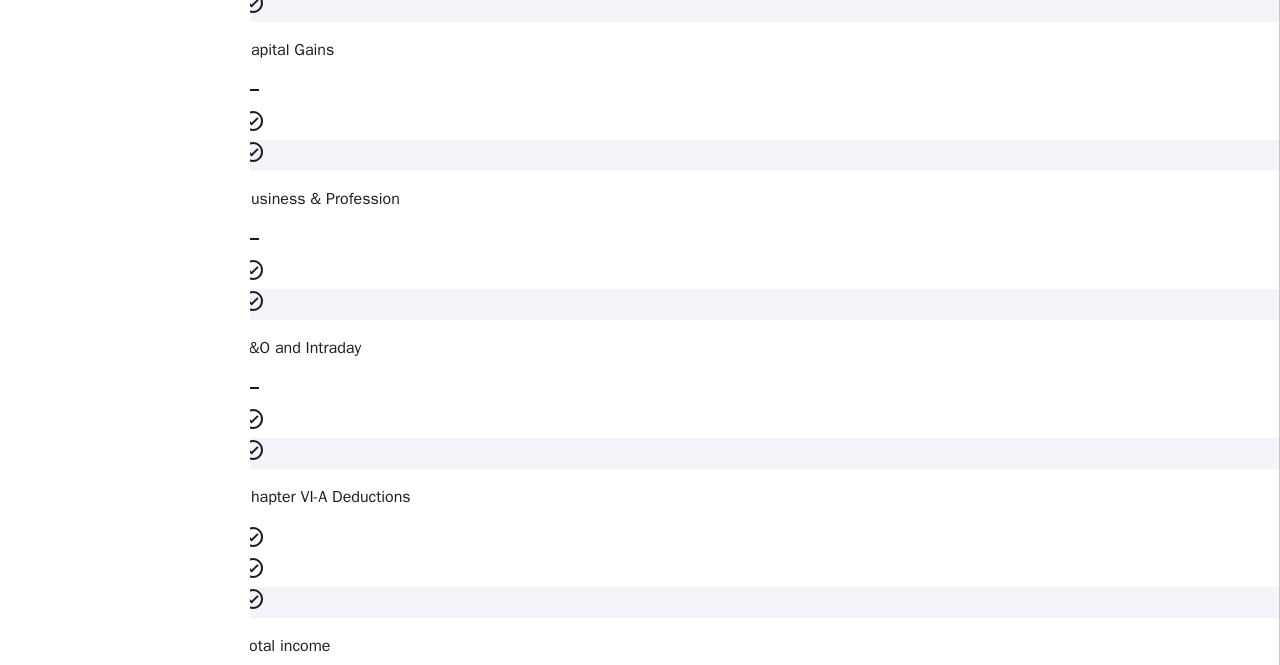 click on "expand_more" at bounding box center (252, 3095) 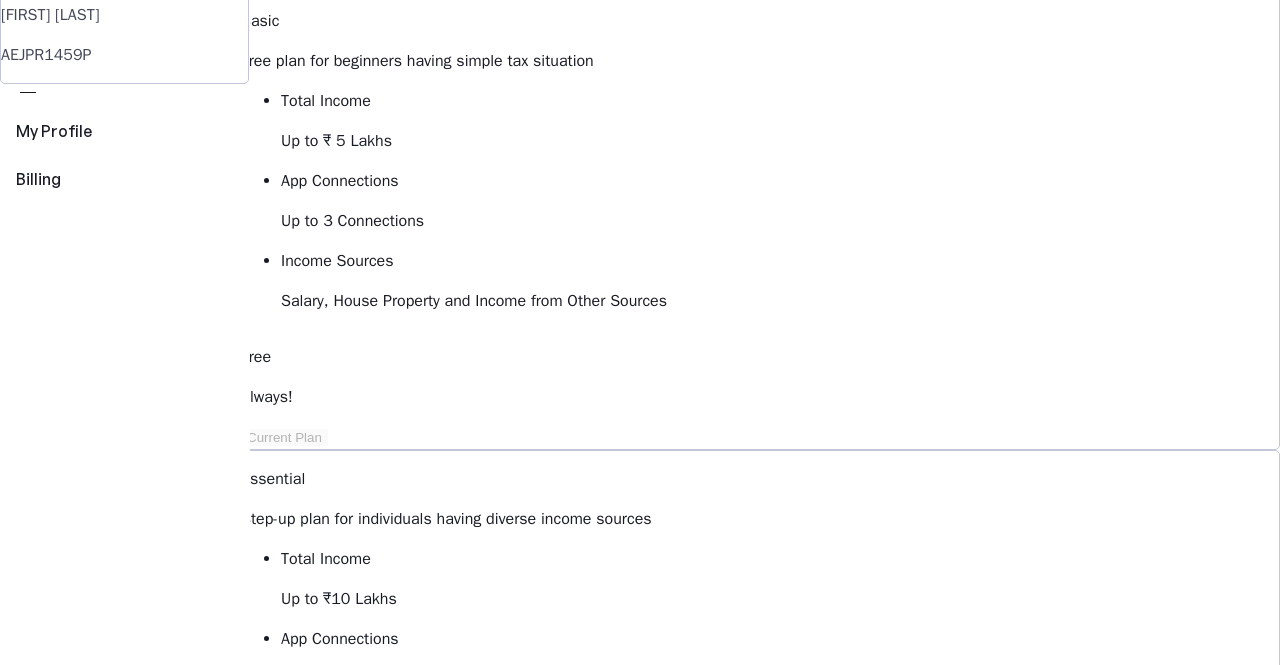 scroll, scrollTop: 167, scrollLeft: 0, axis: vertical 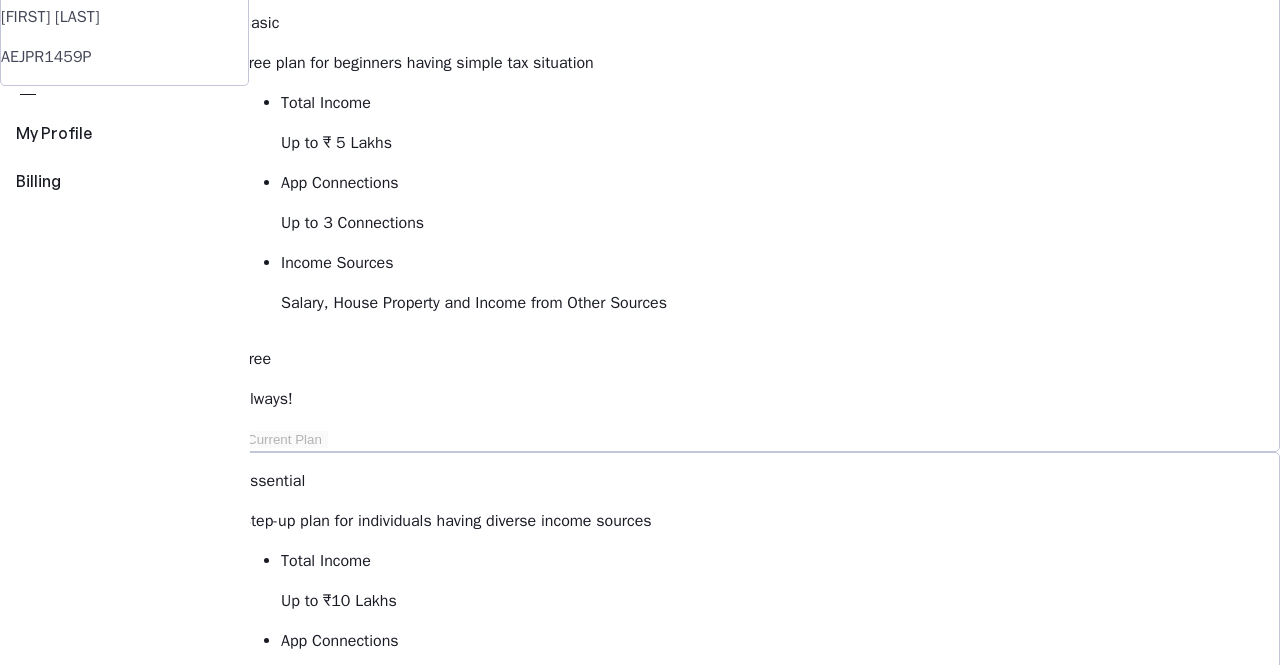 click on "Upgrade to Elite" at bounding box center [319, 1499] 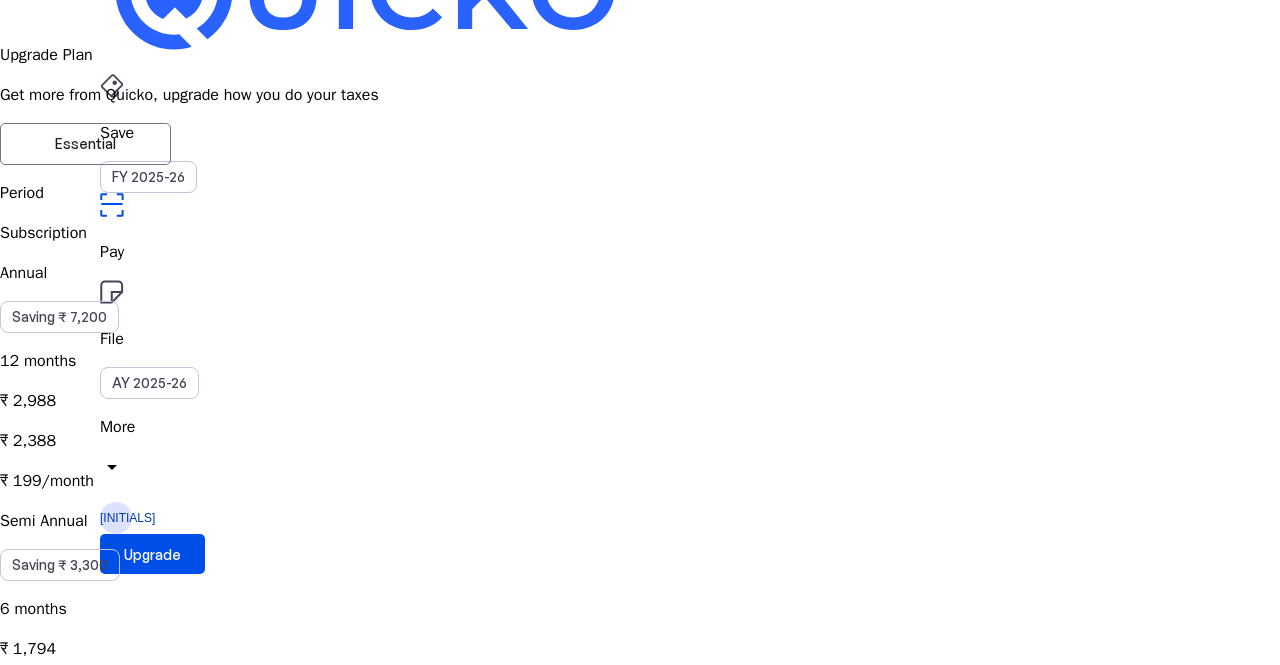 scroll, scrollTop: 100, scrollLeft: 0, axis: vertical 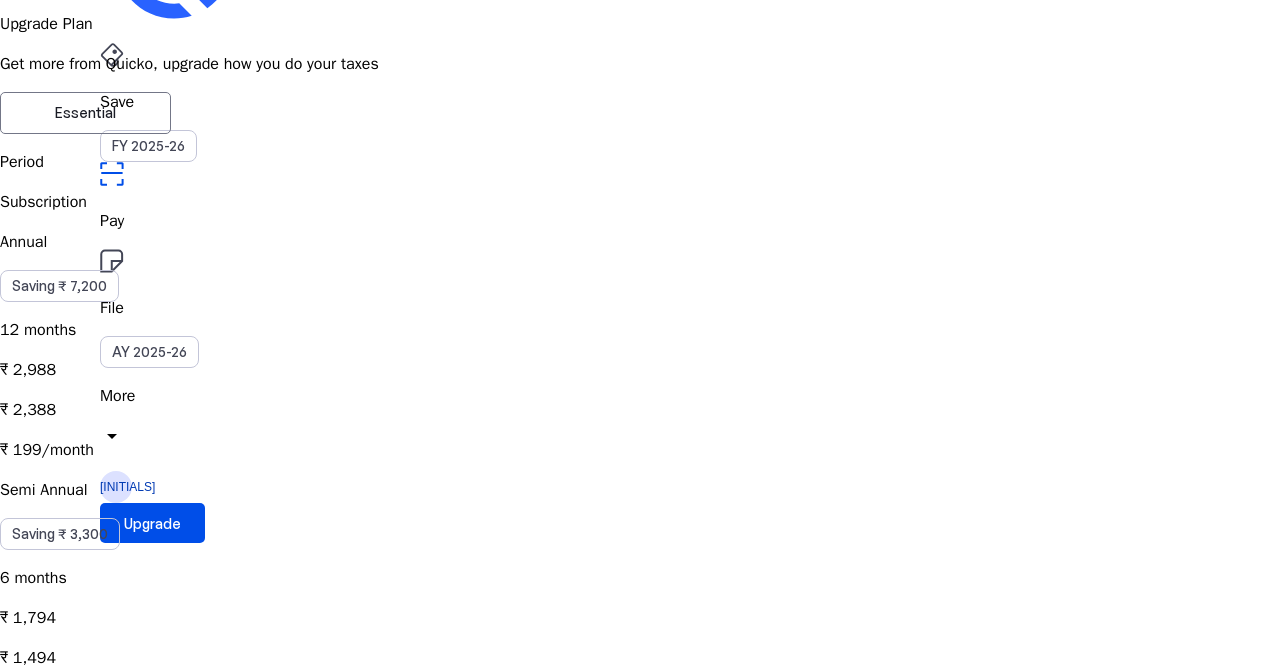 click on "₹ 1,047   ₹ 897  ₹ 299/month" at bounding box center [640, 658] 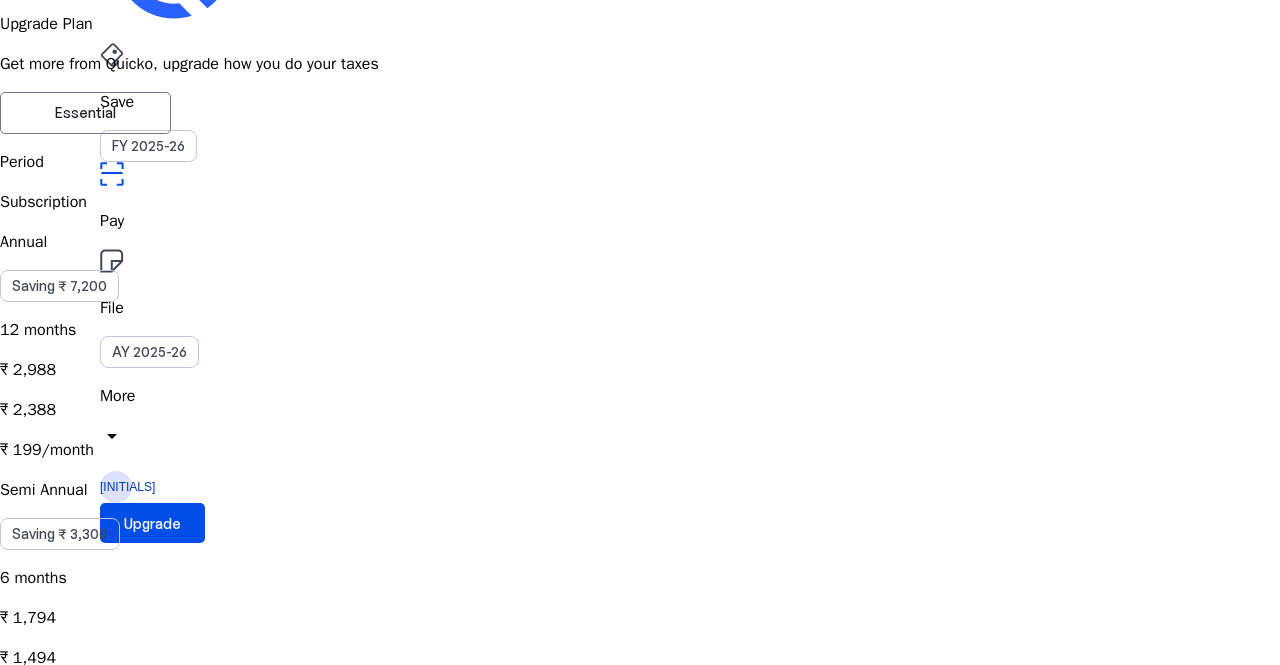 click on "₹ 1,047   ₹ 897  ₹ 299/month" at bounding box center (640, 658) 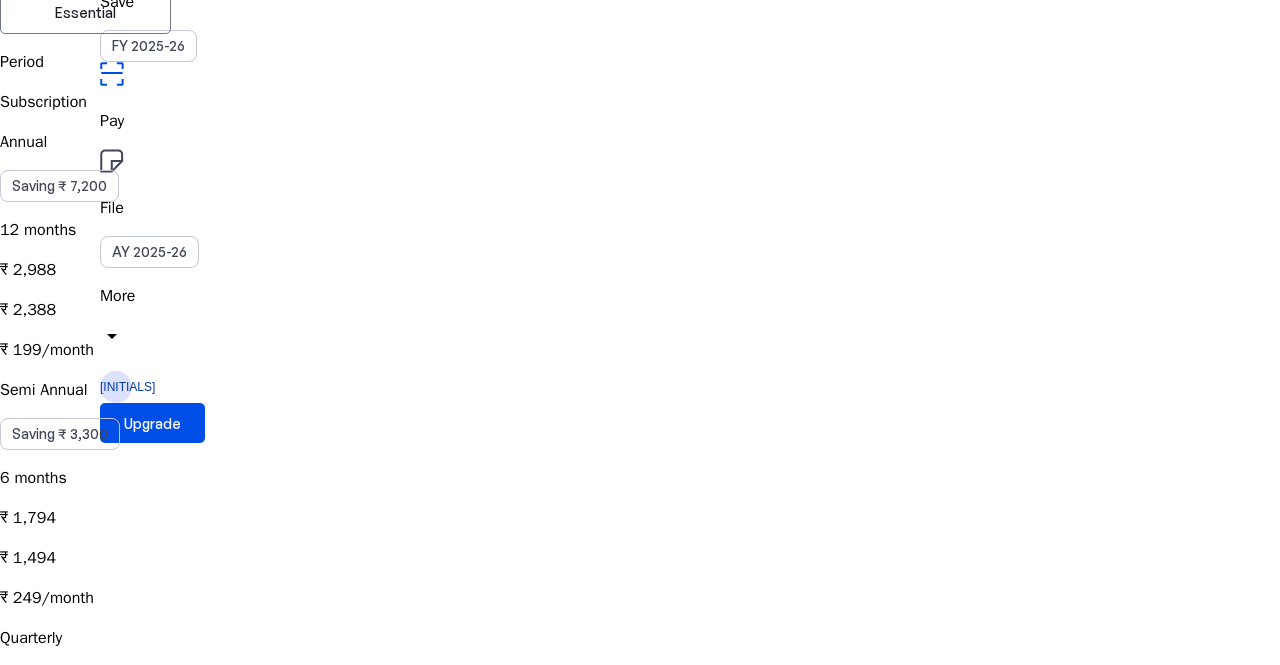 scroll, scrollTop: 0, scrollLeft: 0, axis: both 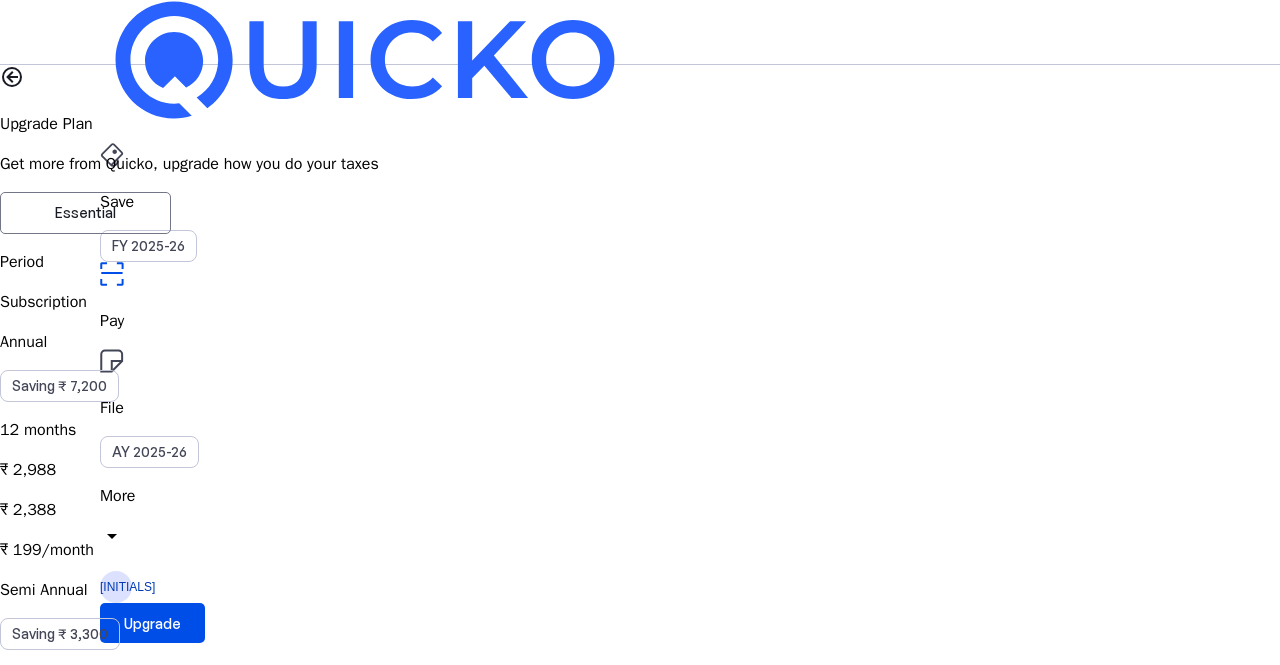 click on "Upgrade Plan" at bounding box center (640, 100) 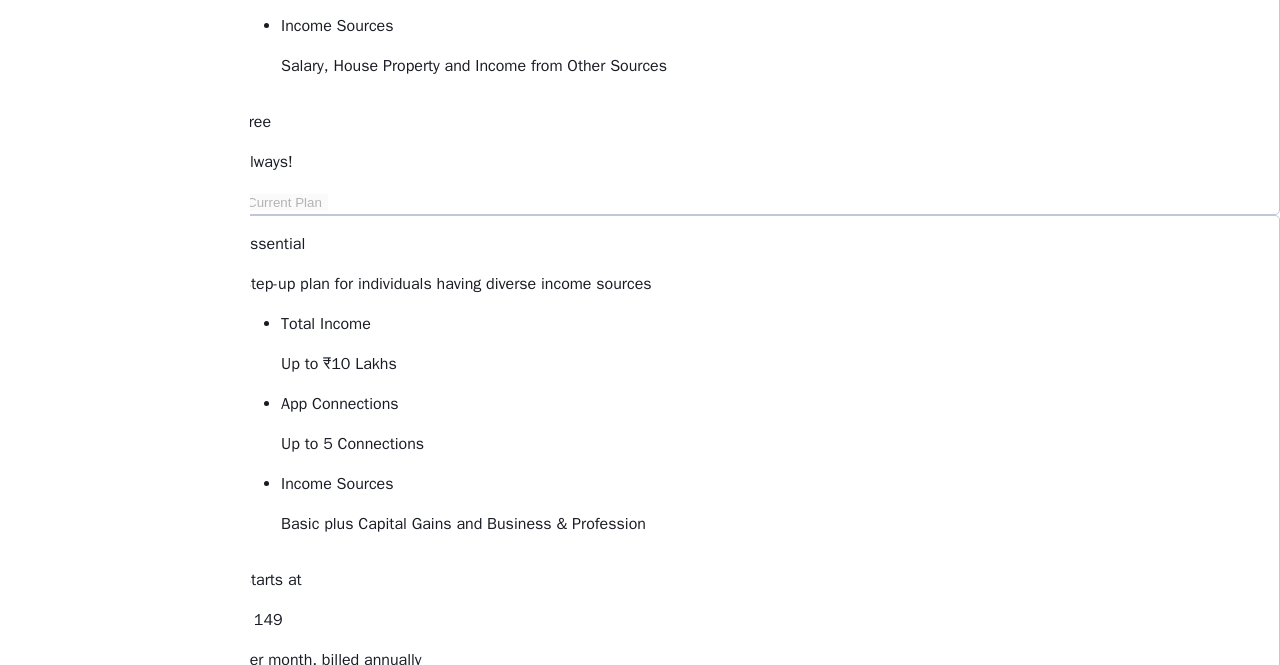 scroll, scrollTop: 500, scrollLeft: 0, axis: vertical 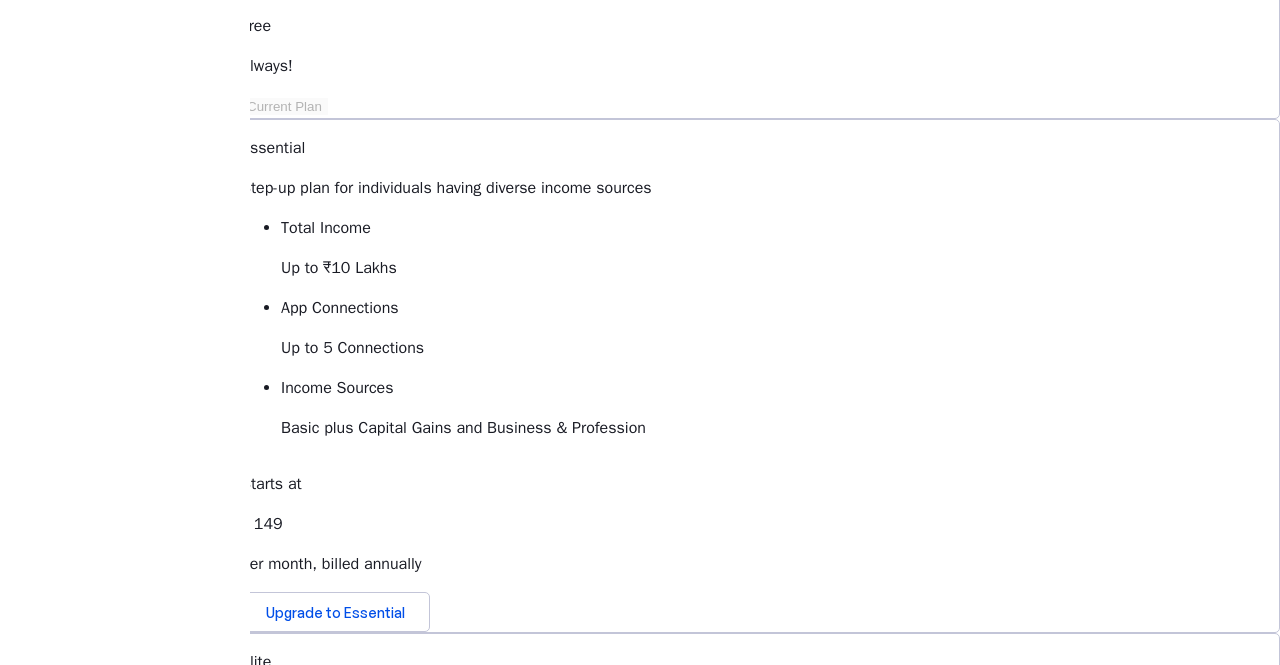 click on "View Comparison" at bounding box center (298, 1207) 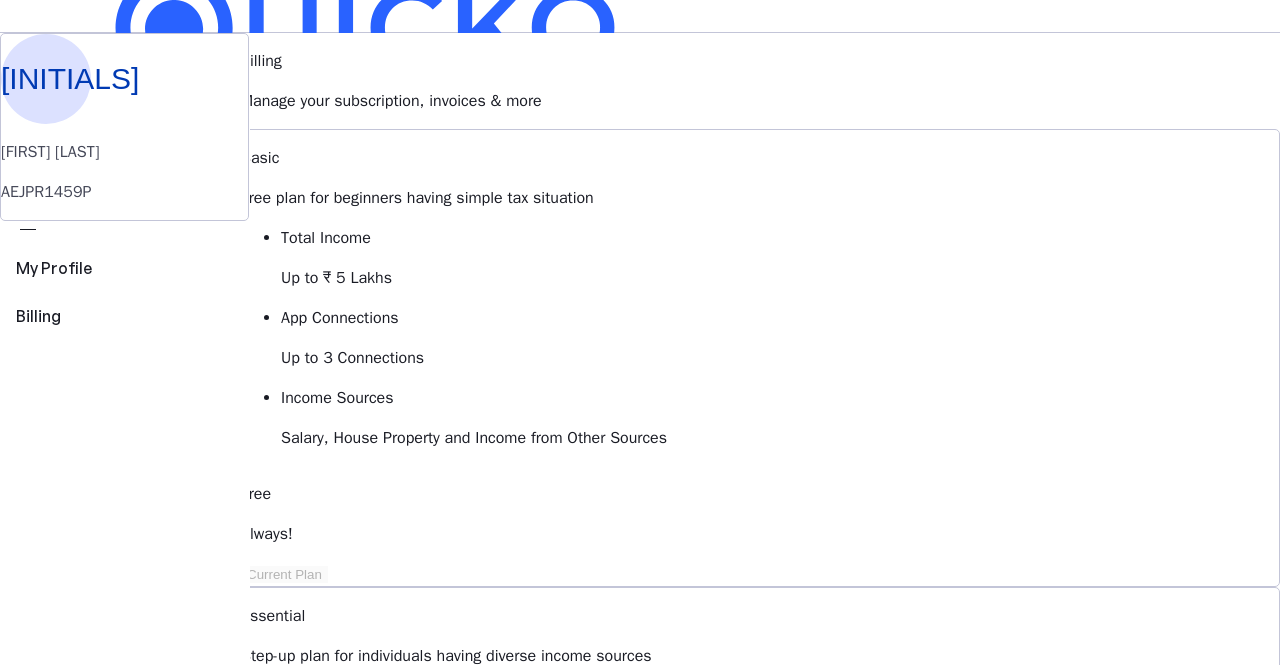 scroll, scrollTop: 0, scrollLeft: 0, axis: both 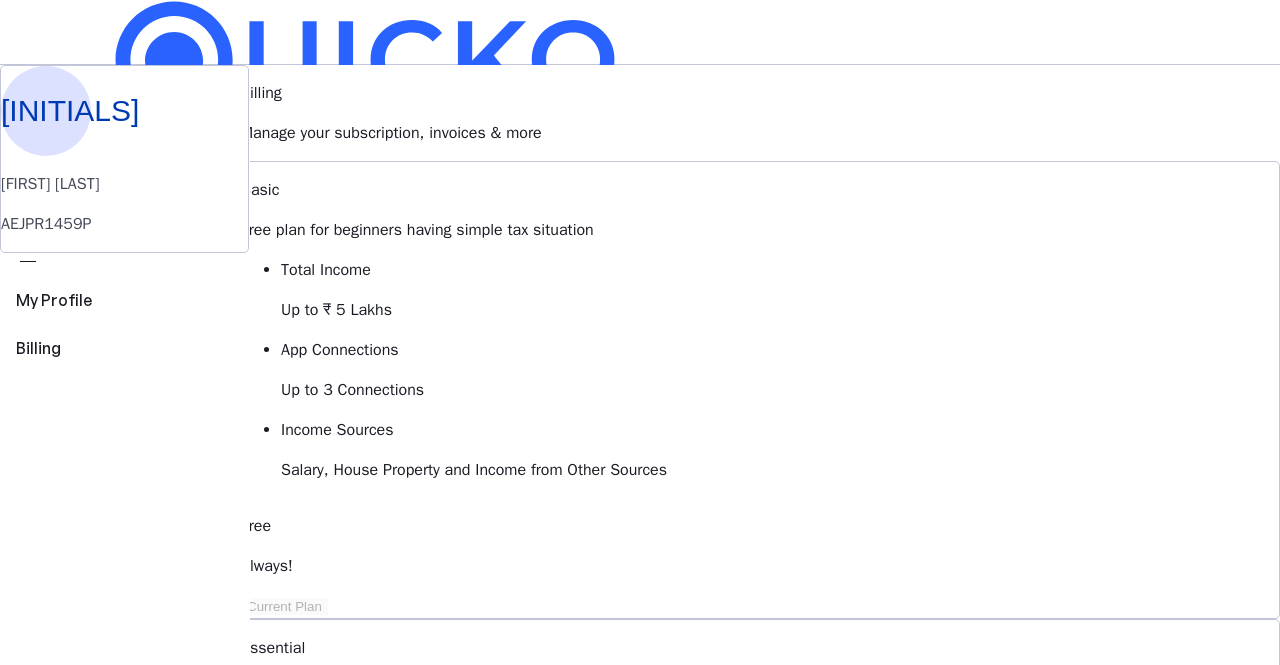 click on "More  arrow_drop_down" at bounding box center [640, 519] 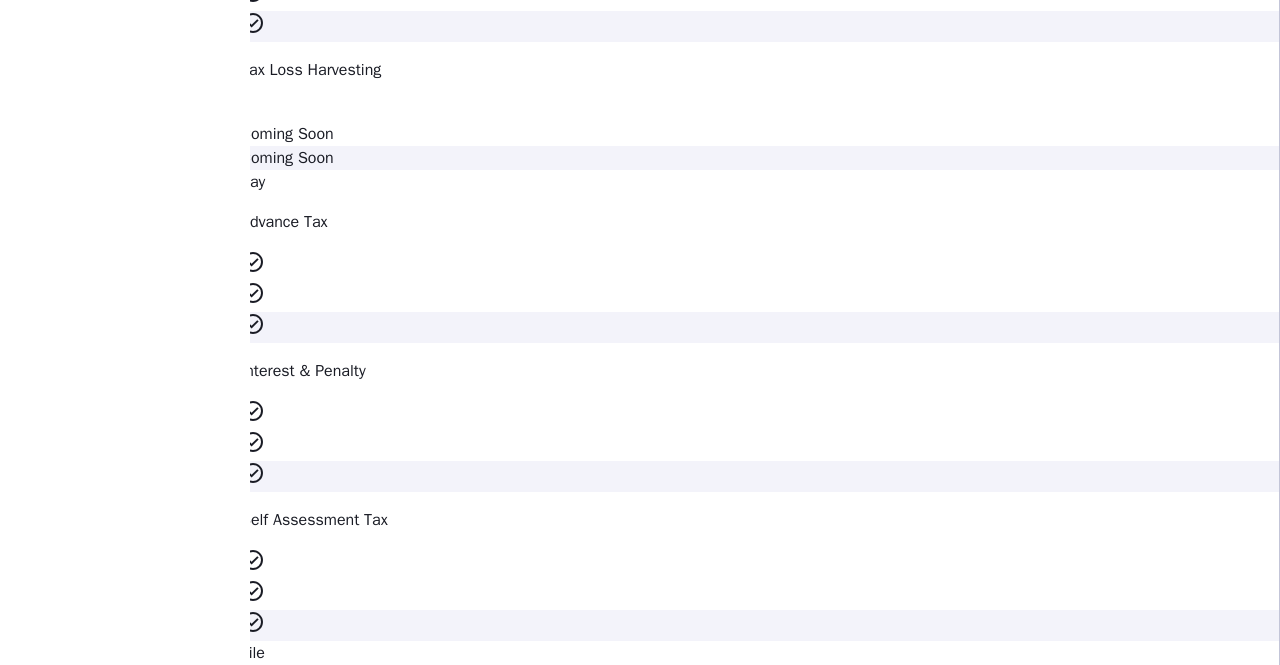 scroll, scrollTop: 1667, scrollLeft: 0, axis: vertical 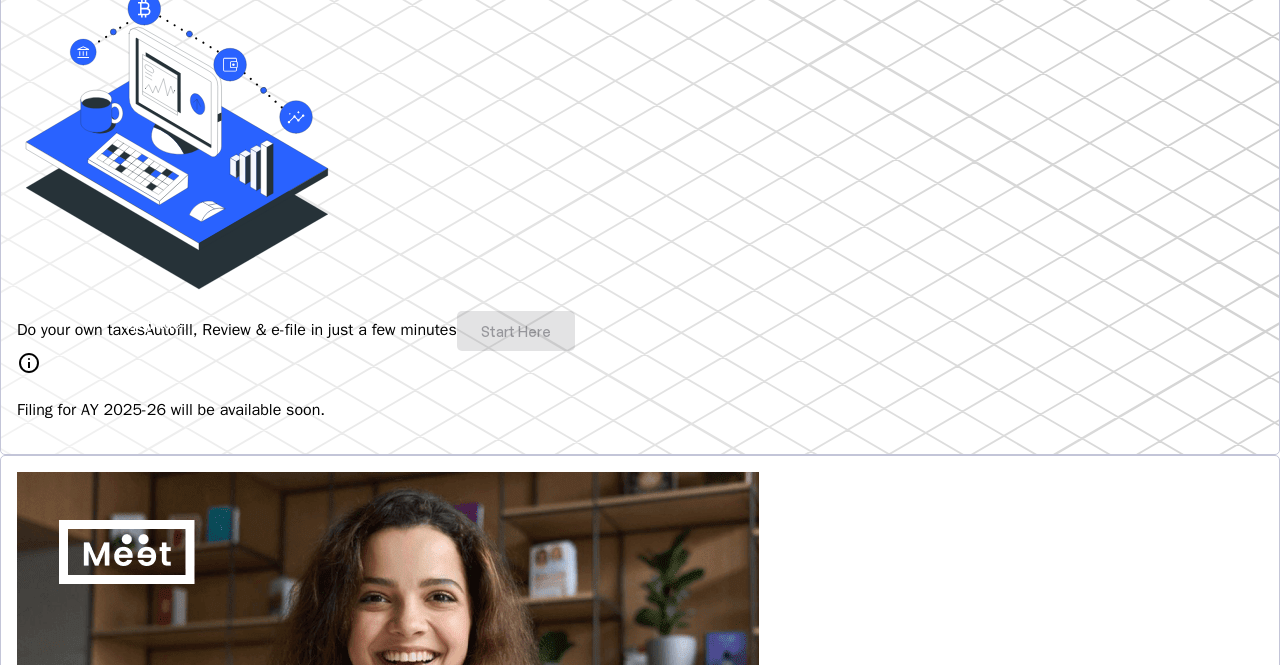 click at bounding box center [67, 1050] 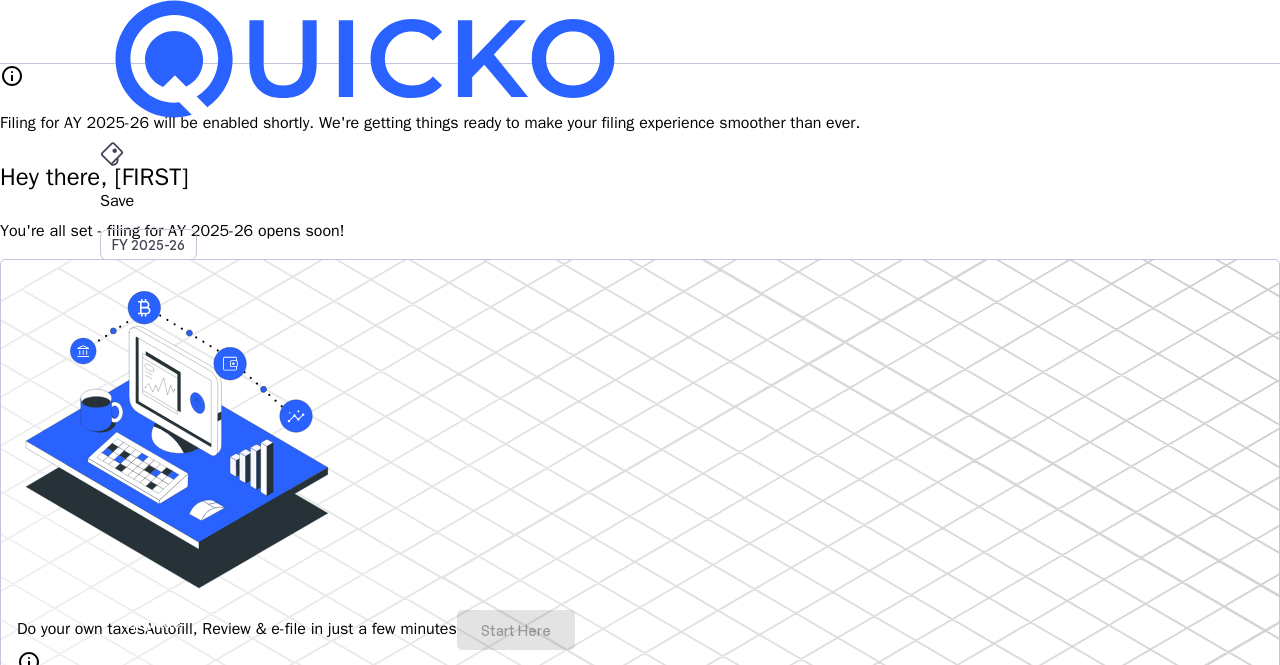 scroll, scrollTop: 0, scrollLeft: 0, axis: both 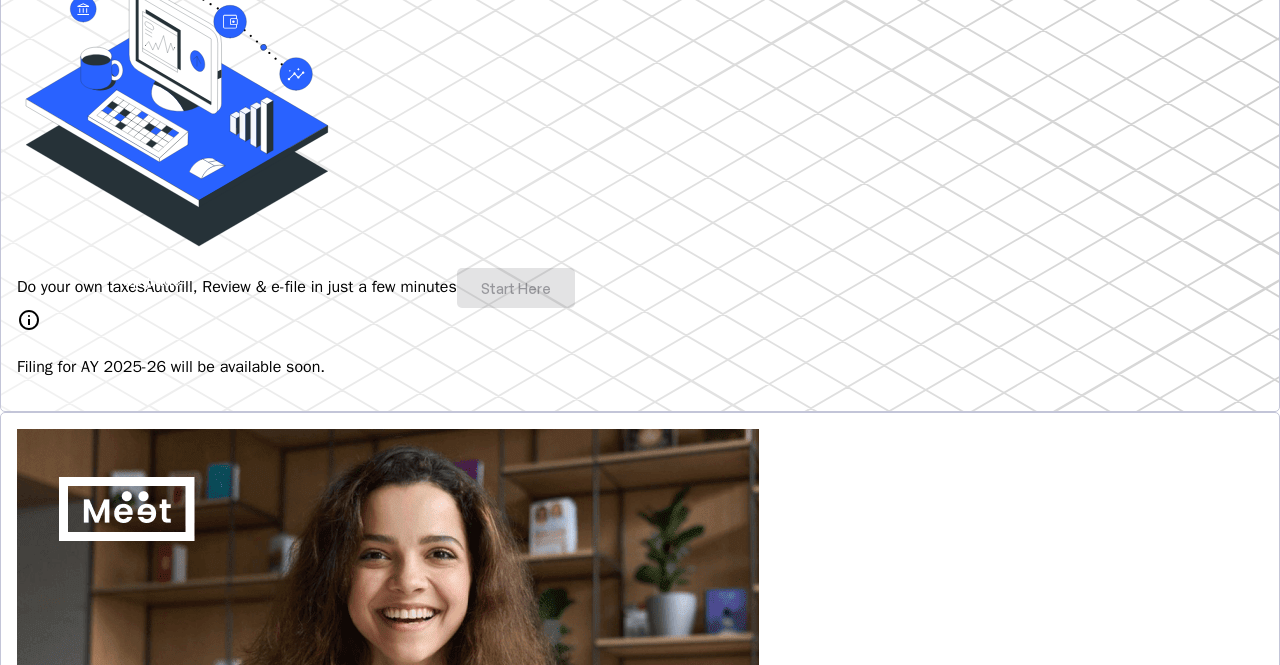 click at bounding box center (67, 1007) 